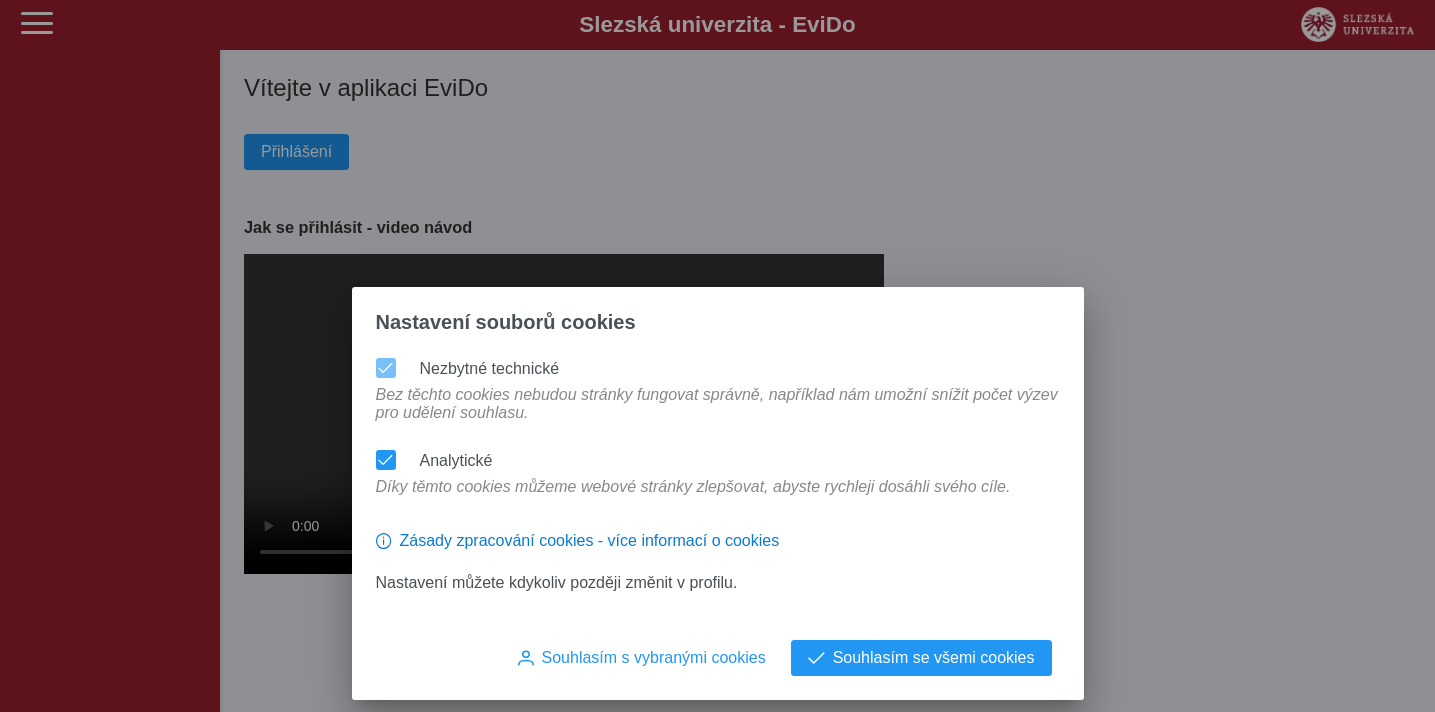 scroll, scrollTop: 0, scrollLeft: 0, axis: both 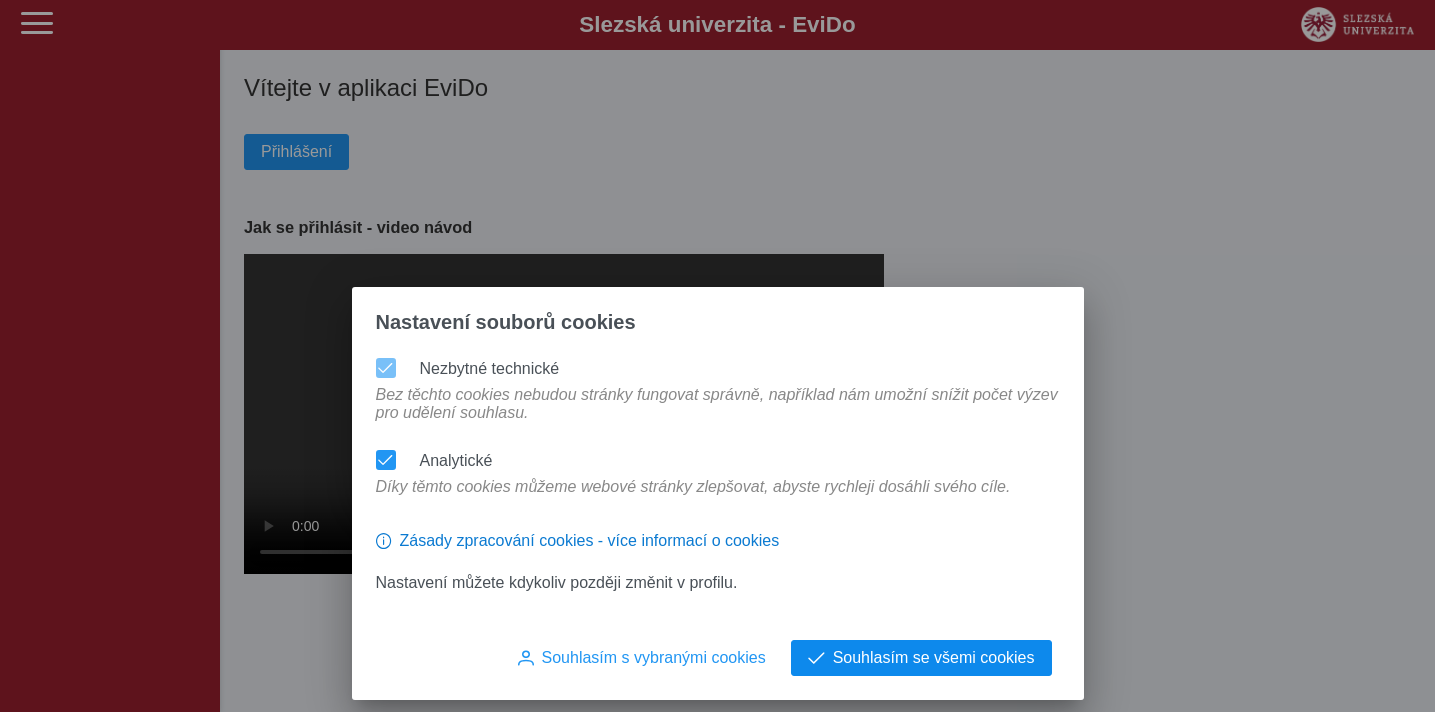 click on "Souhlasím se všemi cookies" at bounding box center [934, 658] 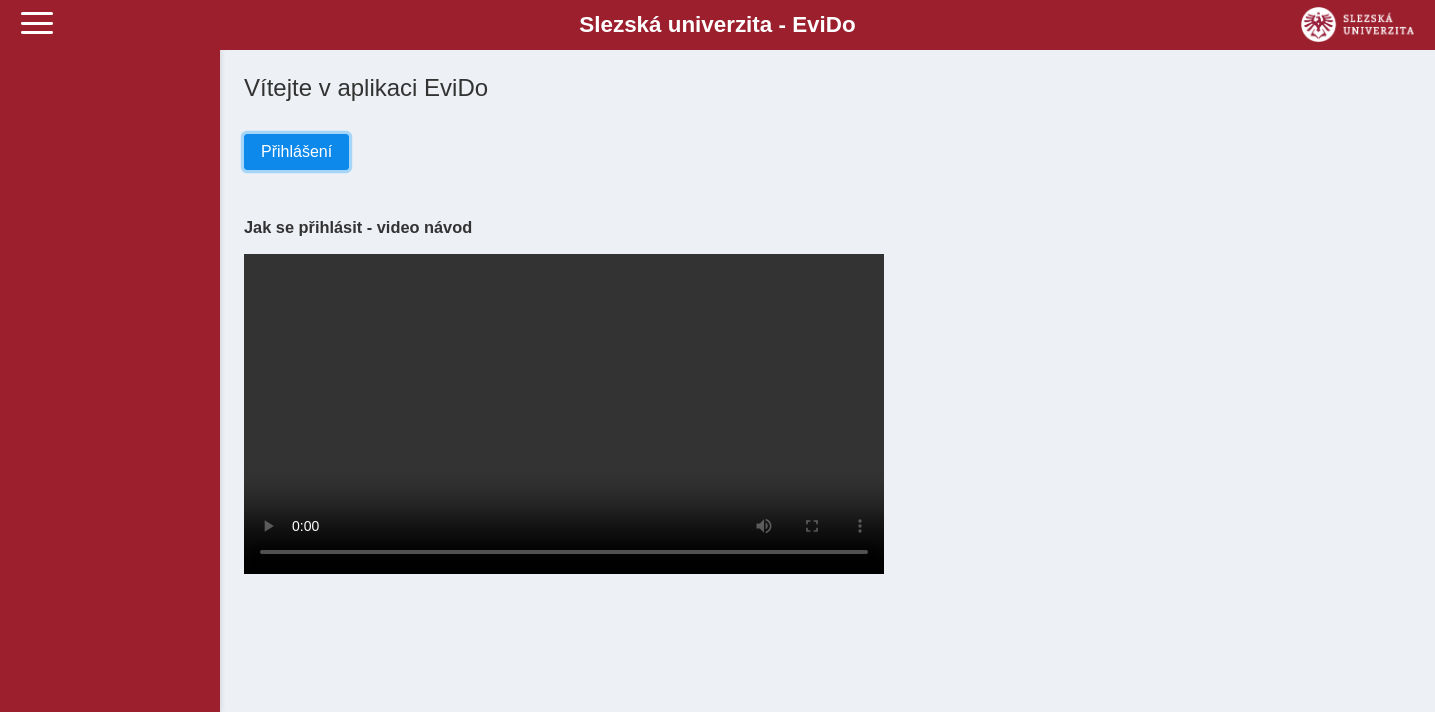 click on "Přihlášení" at bounding box center [296, 152] 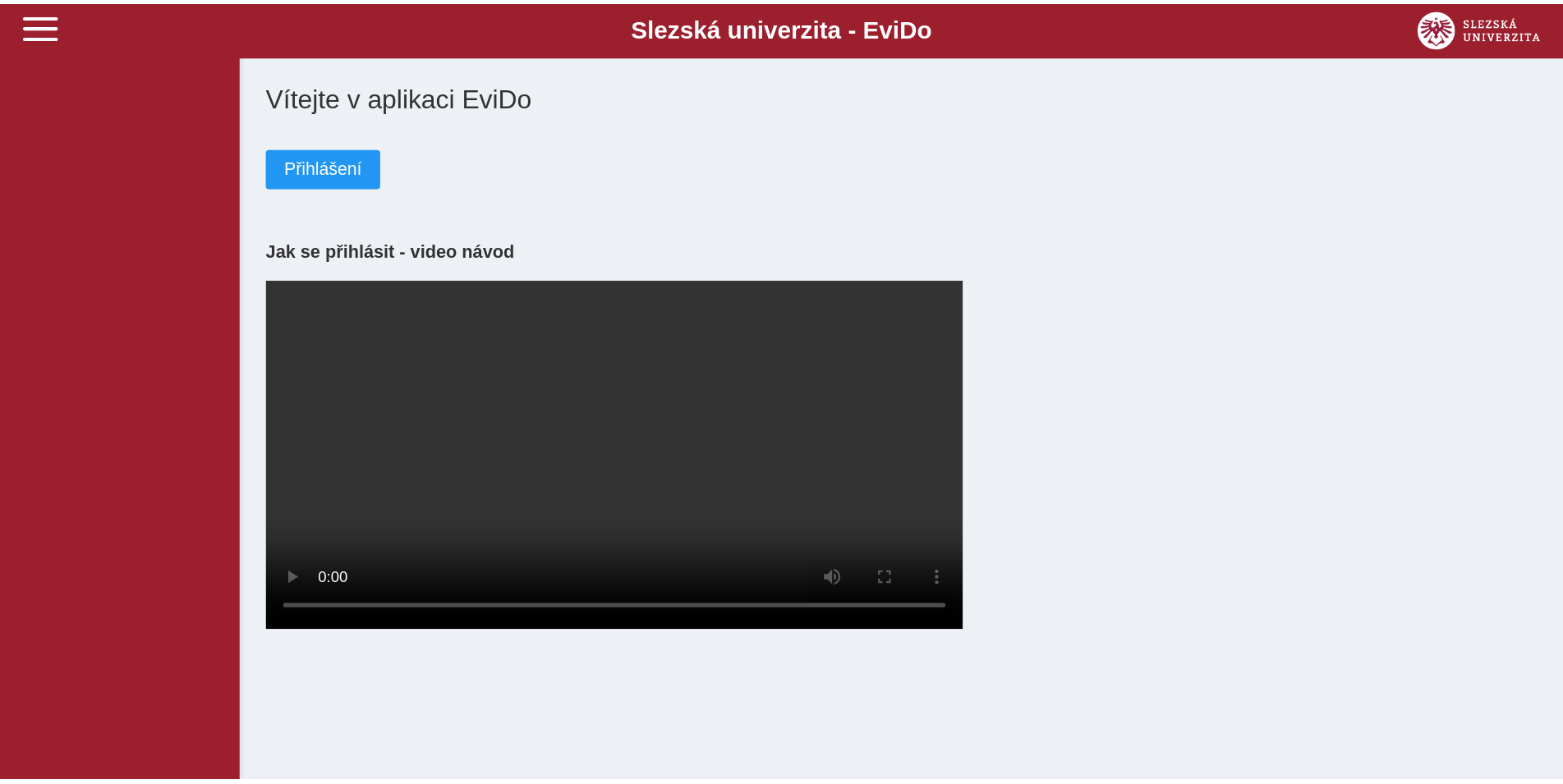scroll, scrollTop: 0, scrollLeft: 0, axis: both 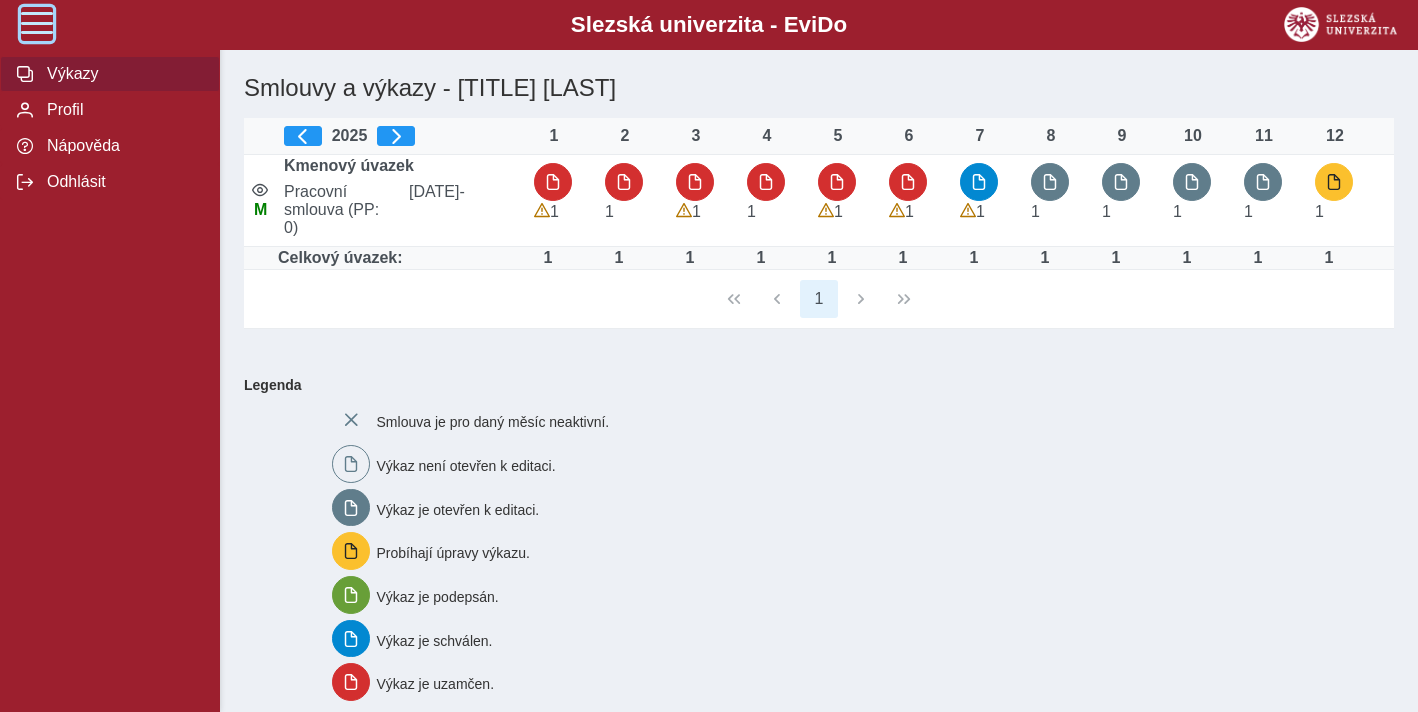 click at bounding box center [37, 23] 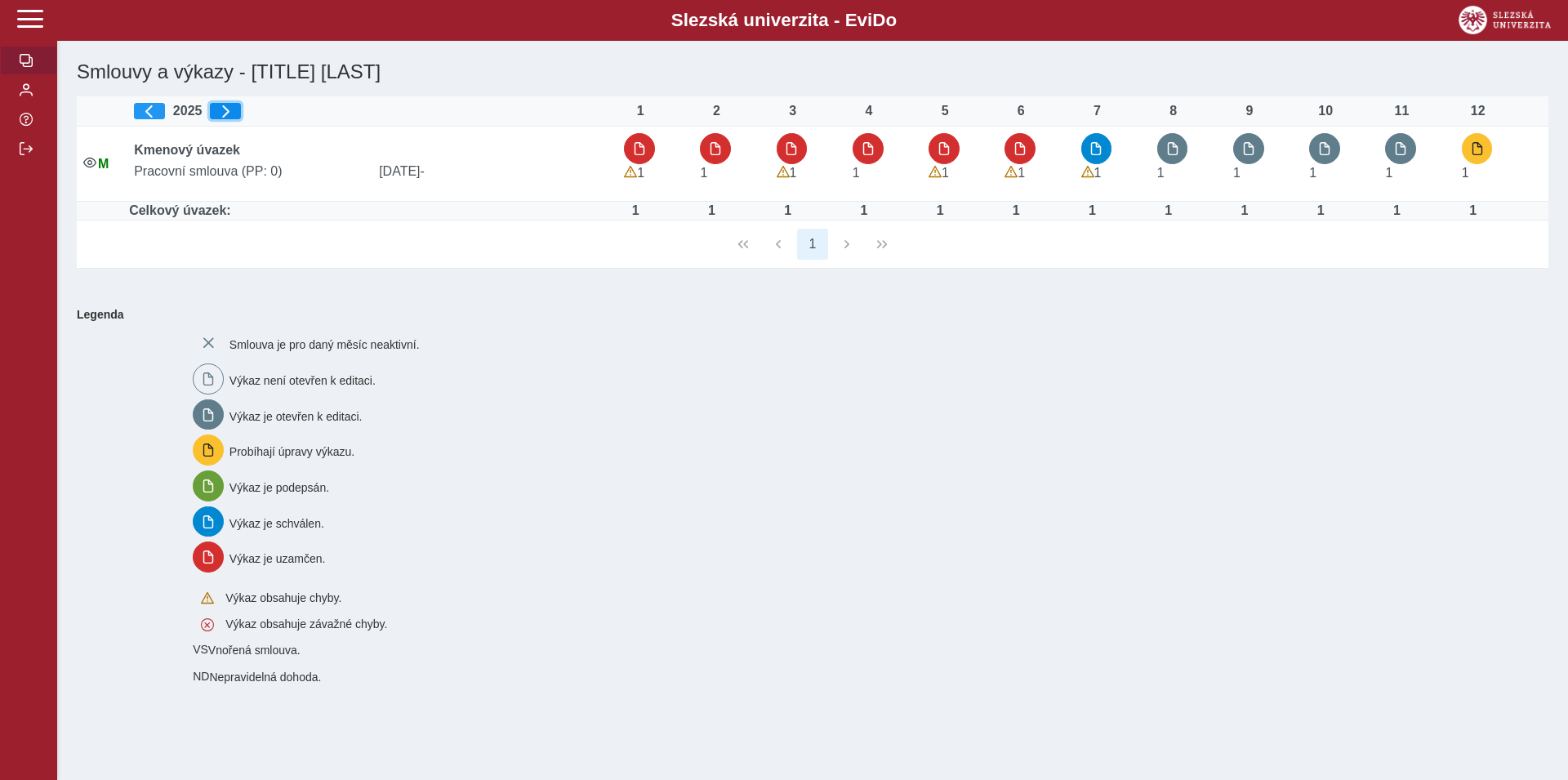 click at bounding box center (225, 111) 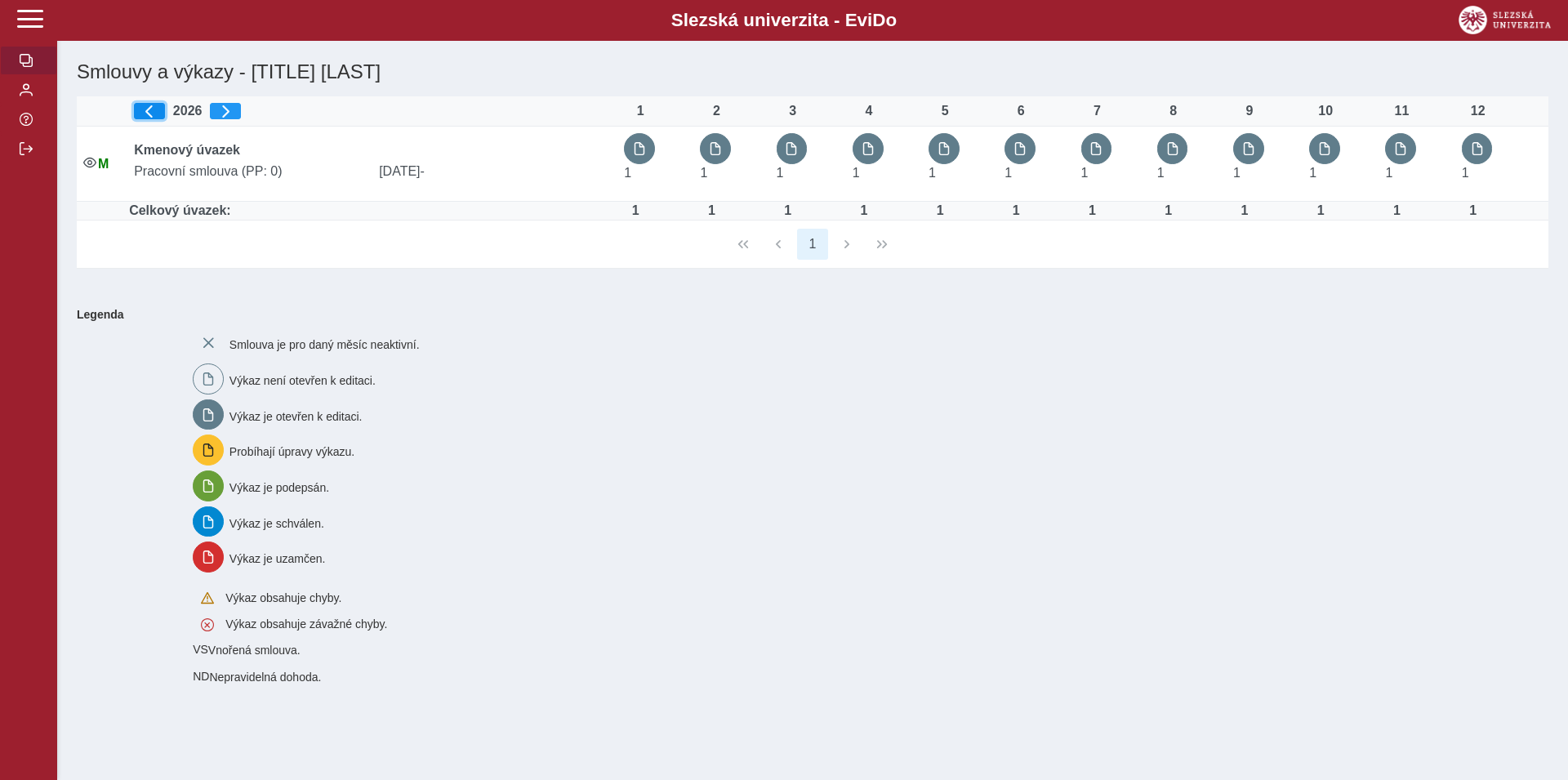 click at bounding box center [149, 111] 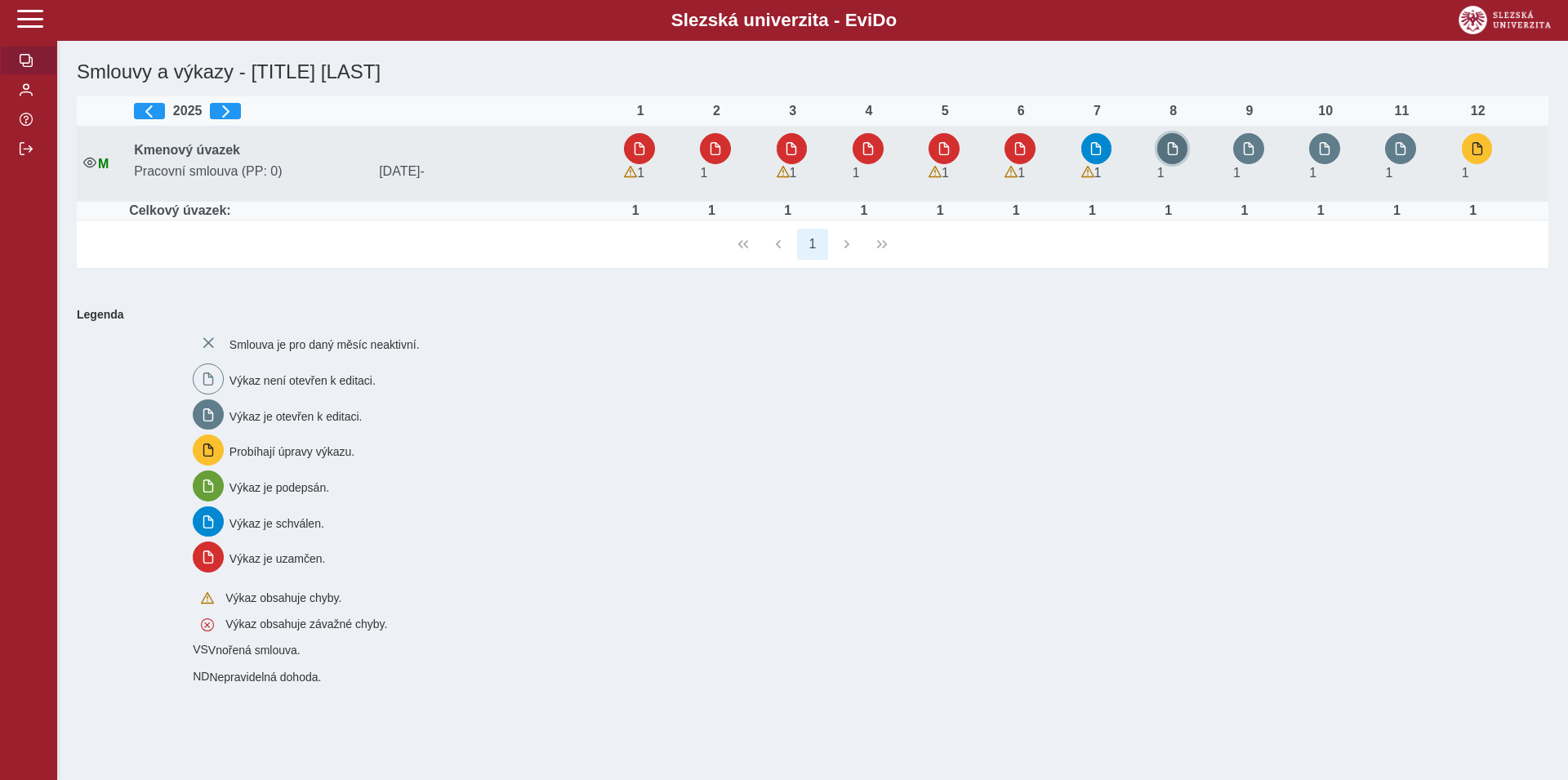 click at bounding box center [1173, 149] 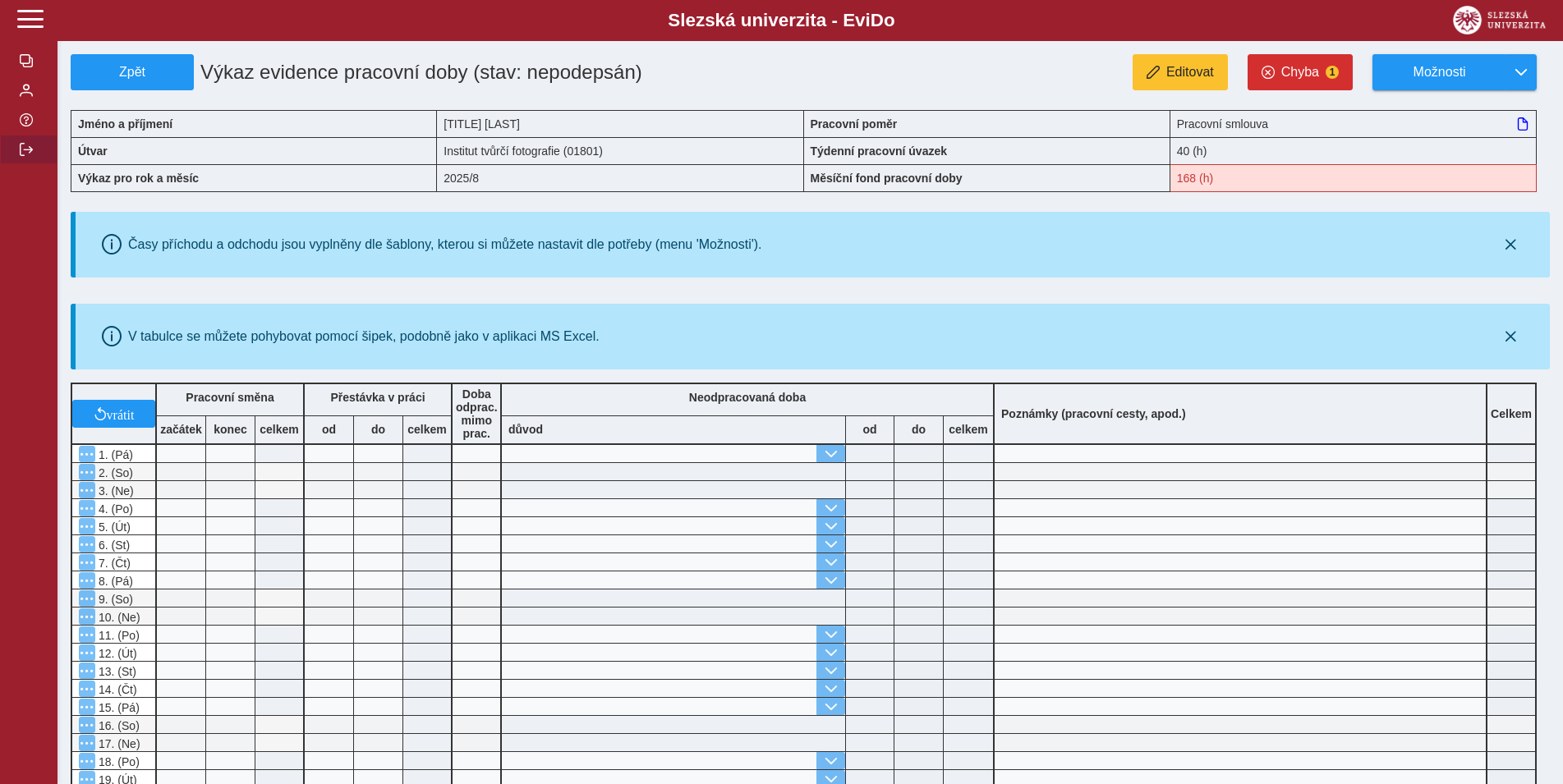 click at bounding box center [26, 149] 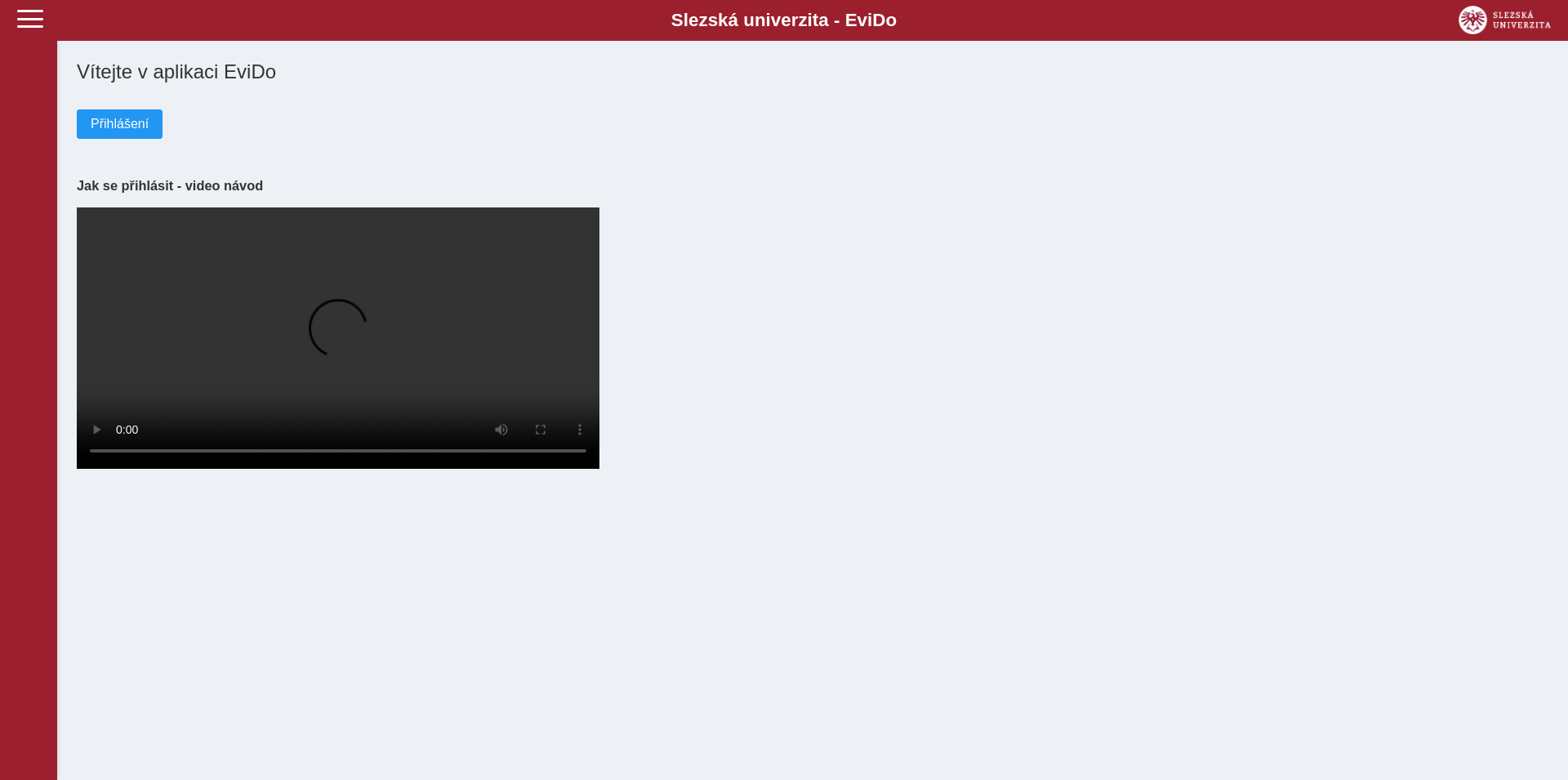 scroll, scrollTop: 0, scrollLeft: 0, axis: both 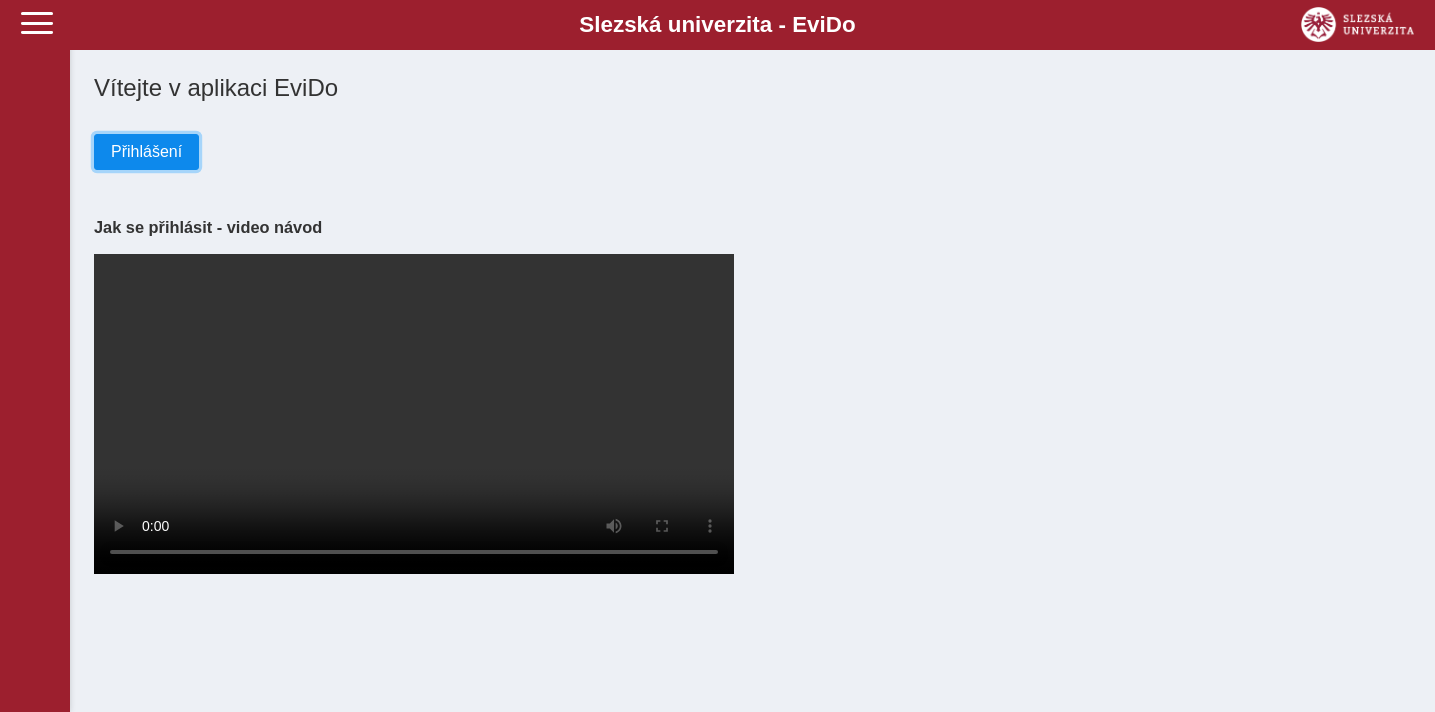 click on "Přihlášení" at bounding box center [146, 152] 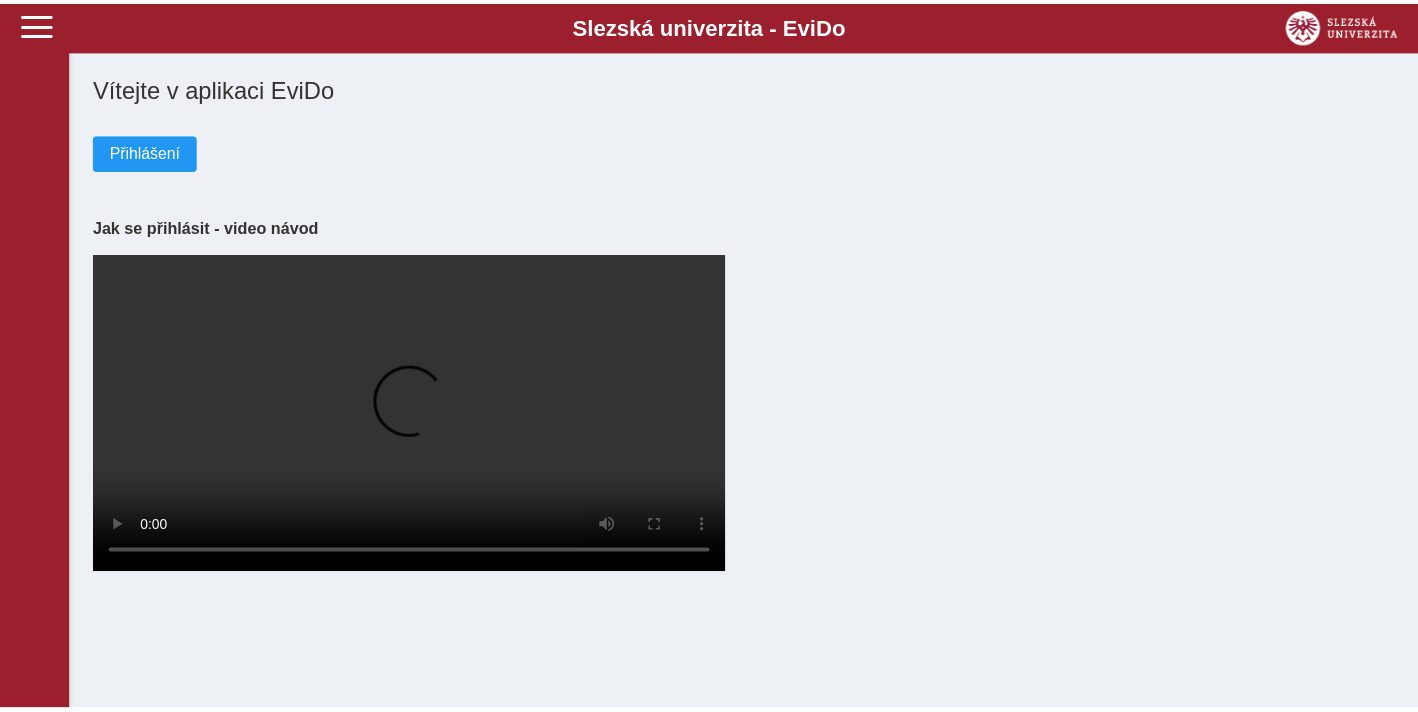 scroll, scrollTop: 0, scrollLeft: 0, axis: both 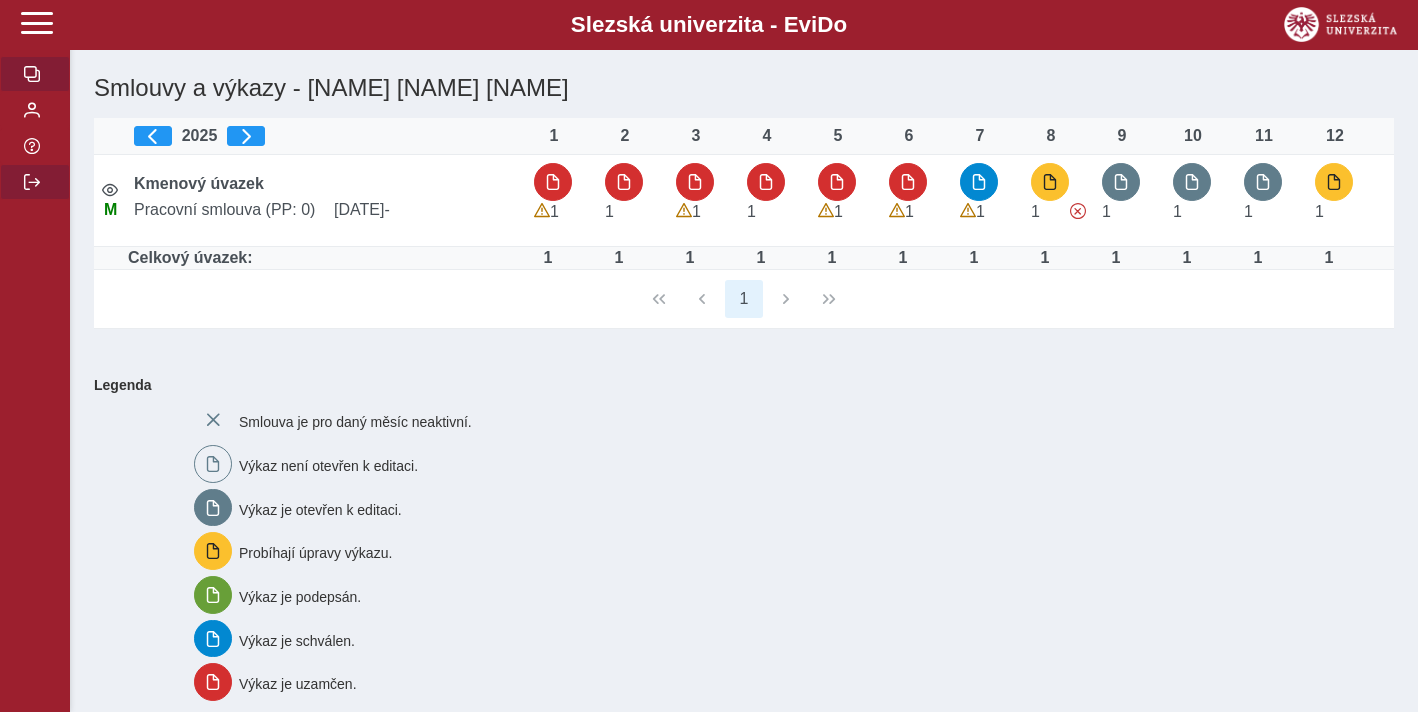 click at bounding box center (32, 182) 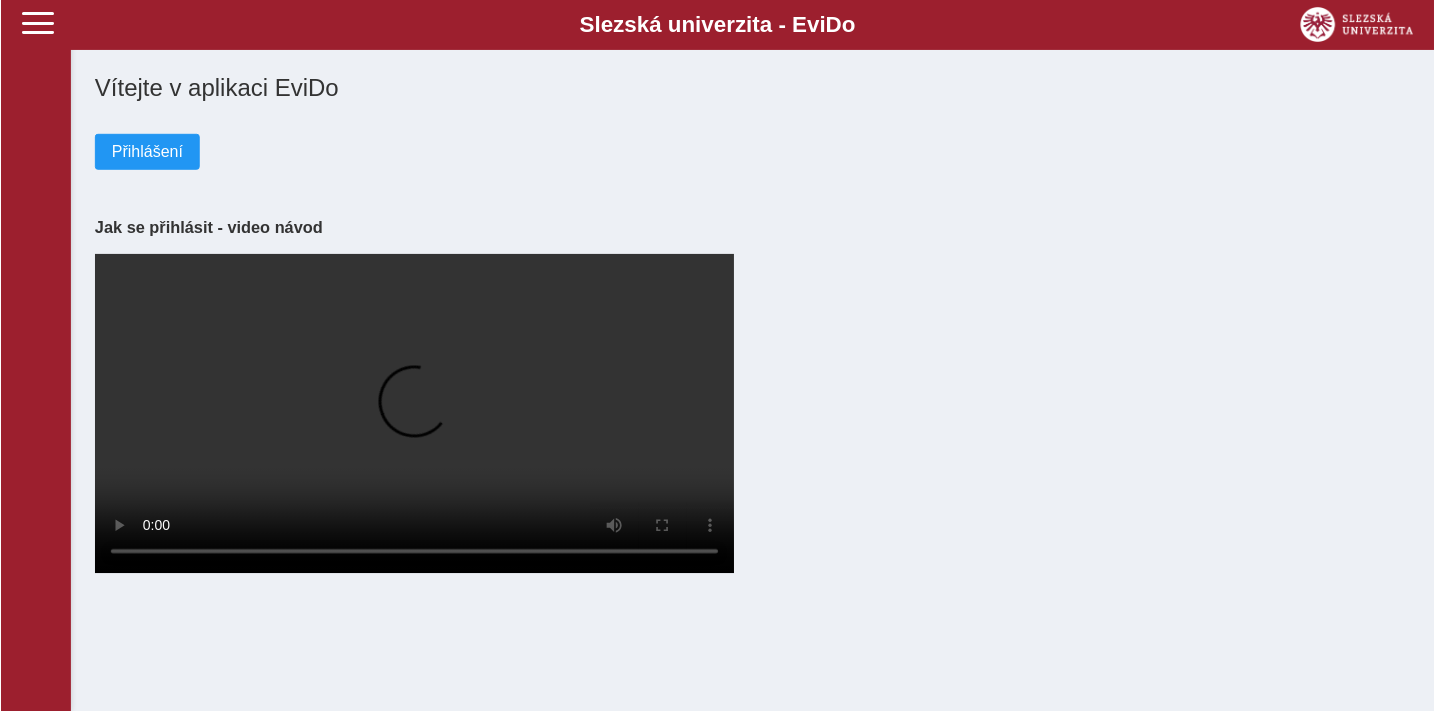 scroll, scrollTop: 0, scrollLeft: 0, axis: both 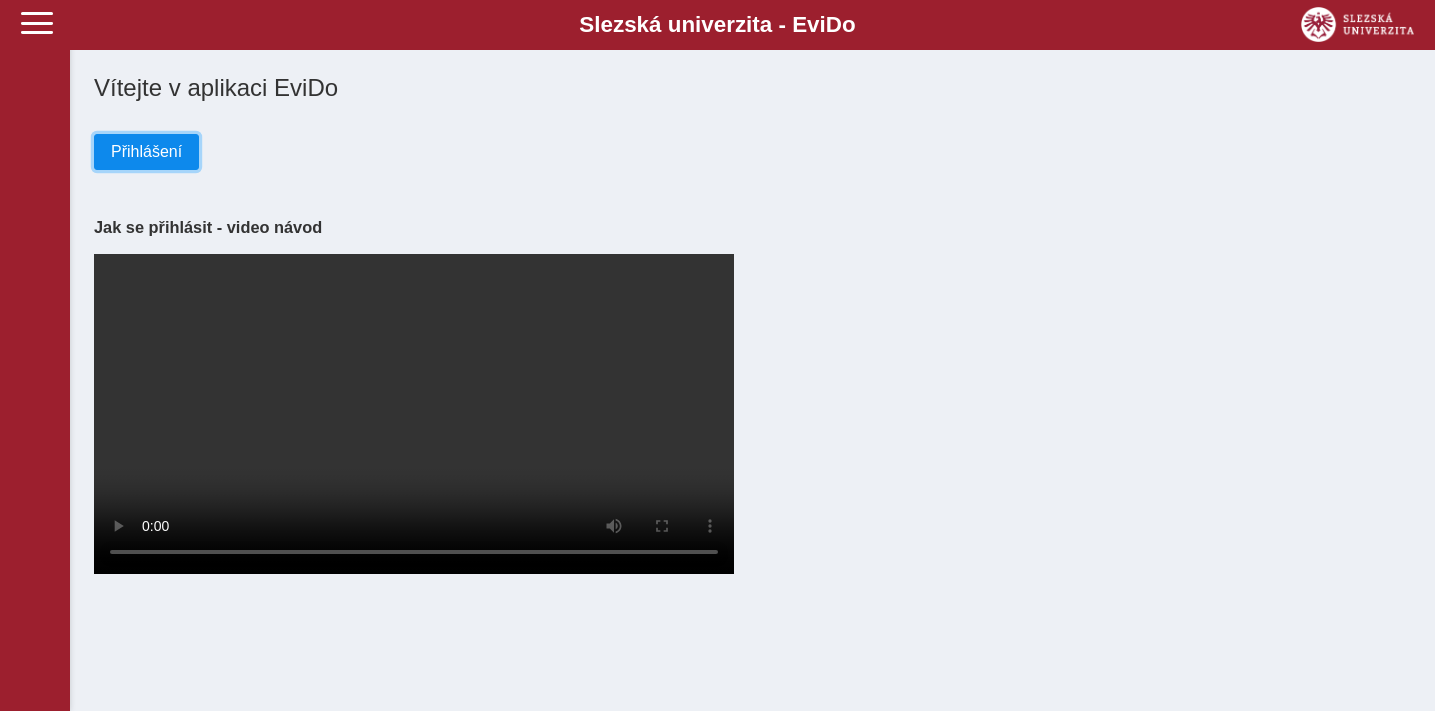 click on "Přihlášení" at bounding box center [146, 152] 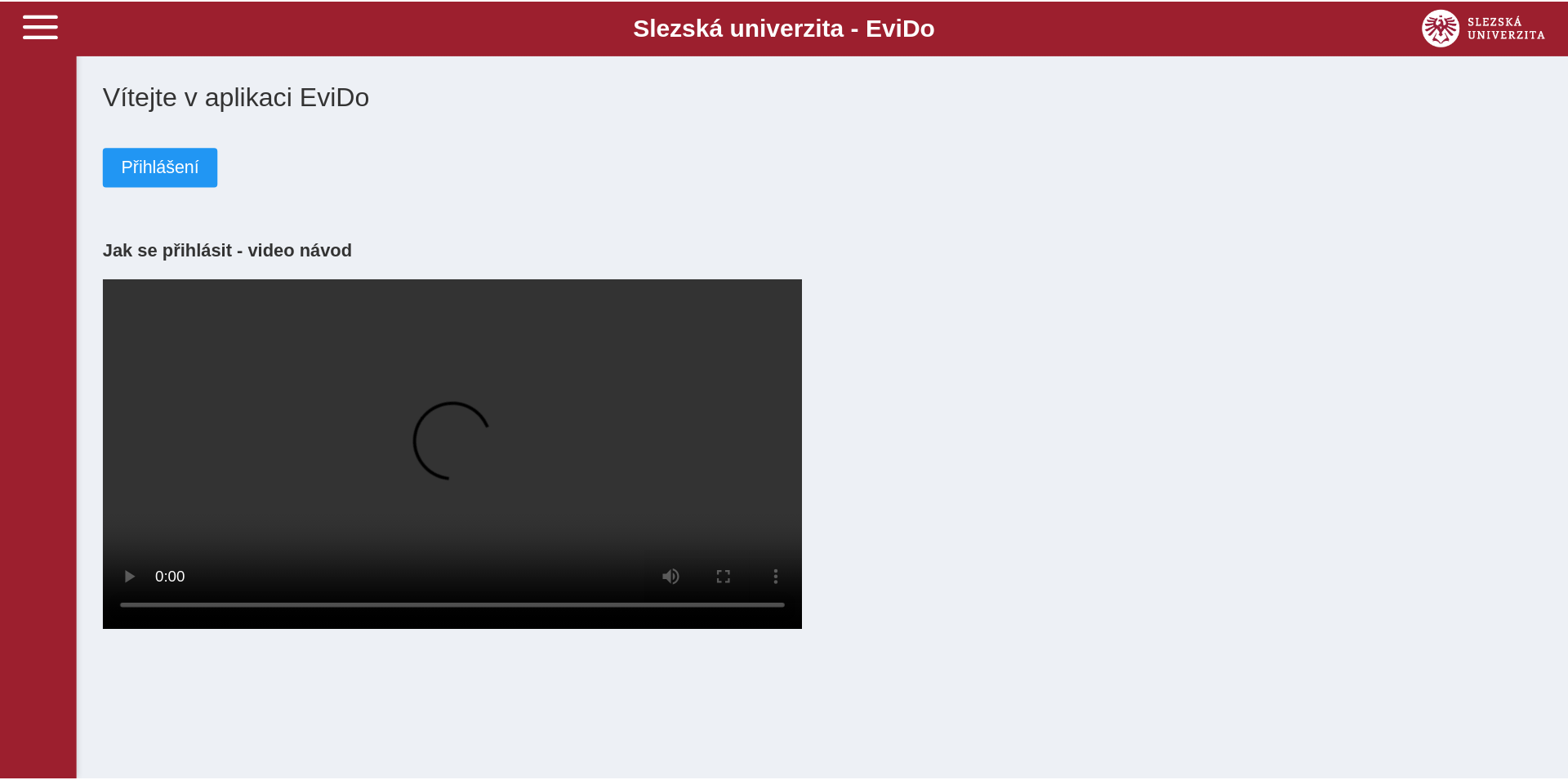 scroll, scrollTop: 0, scrollLeft: 0, axis: both 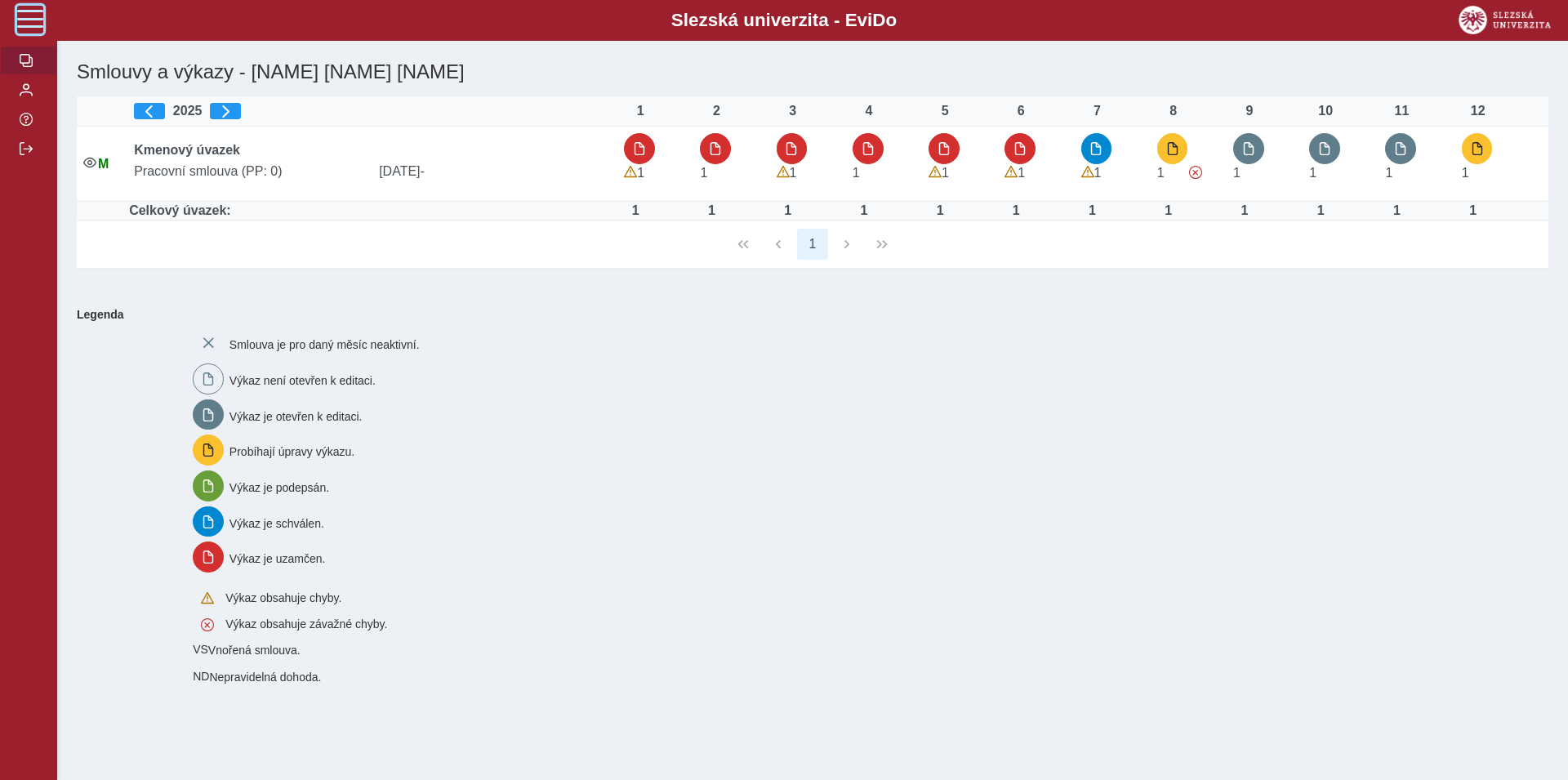 click at bounding box center (30, 19) 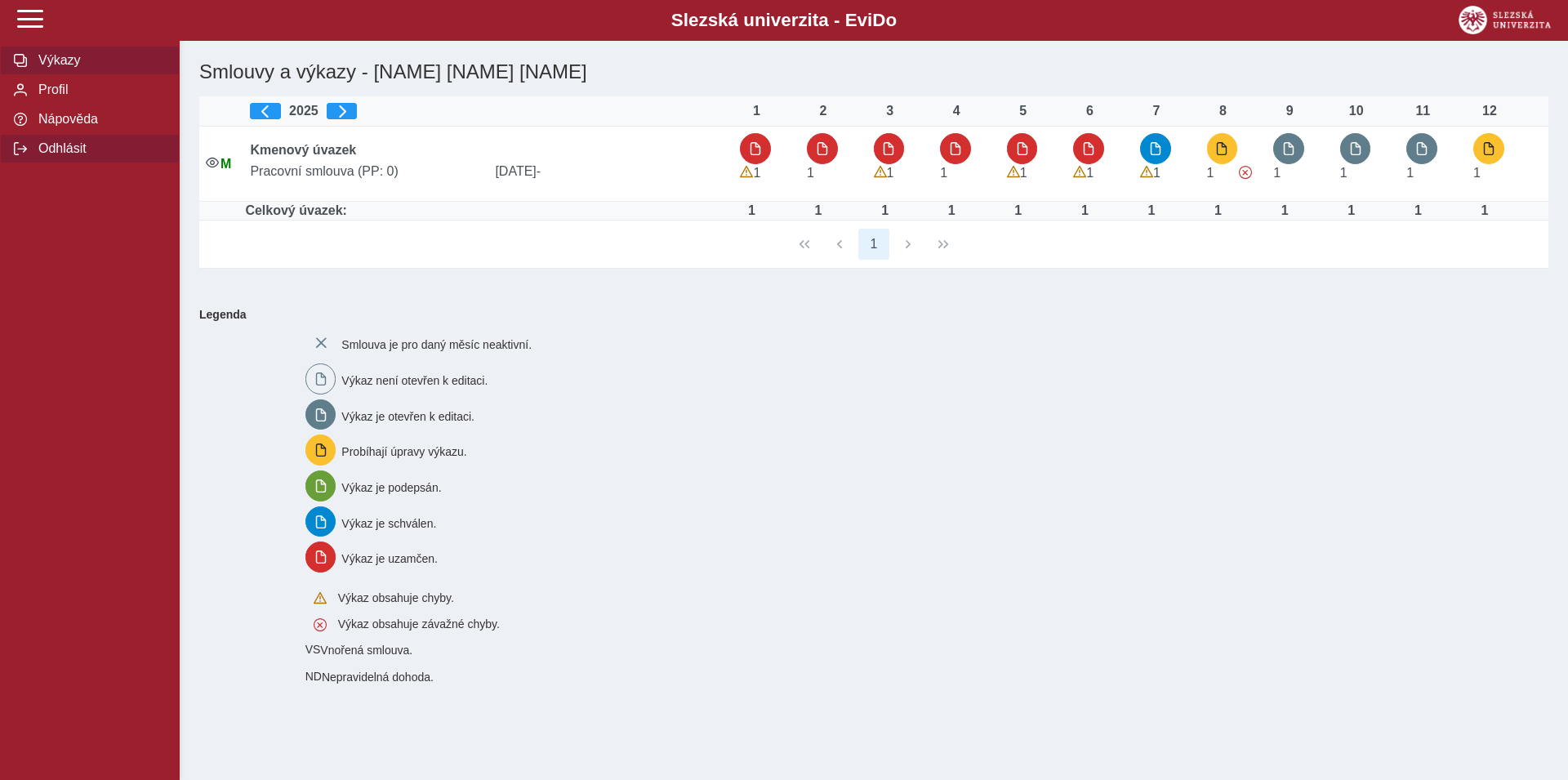 click on "Odhlásit" at bounding box center (100, 149) 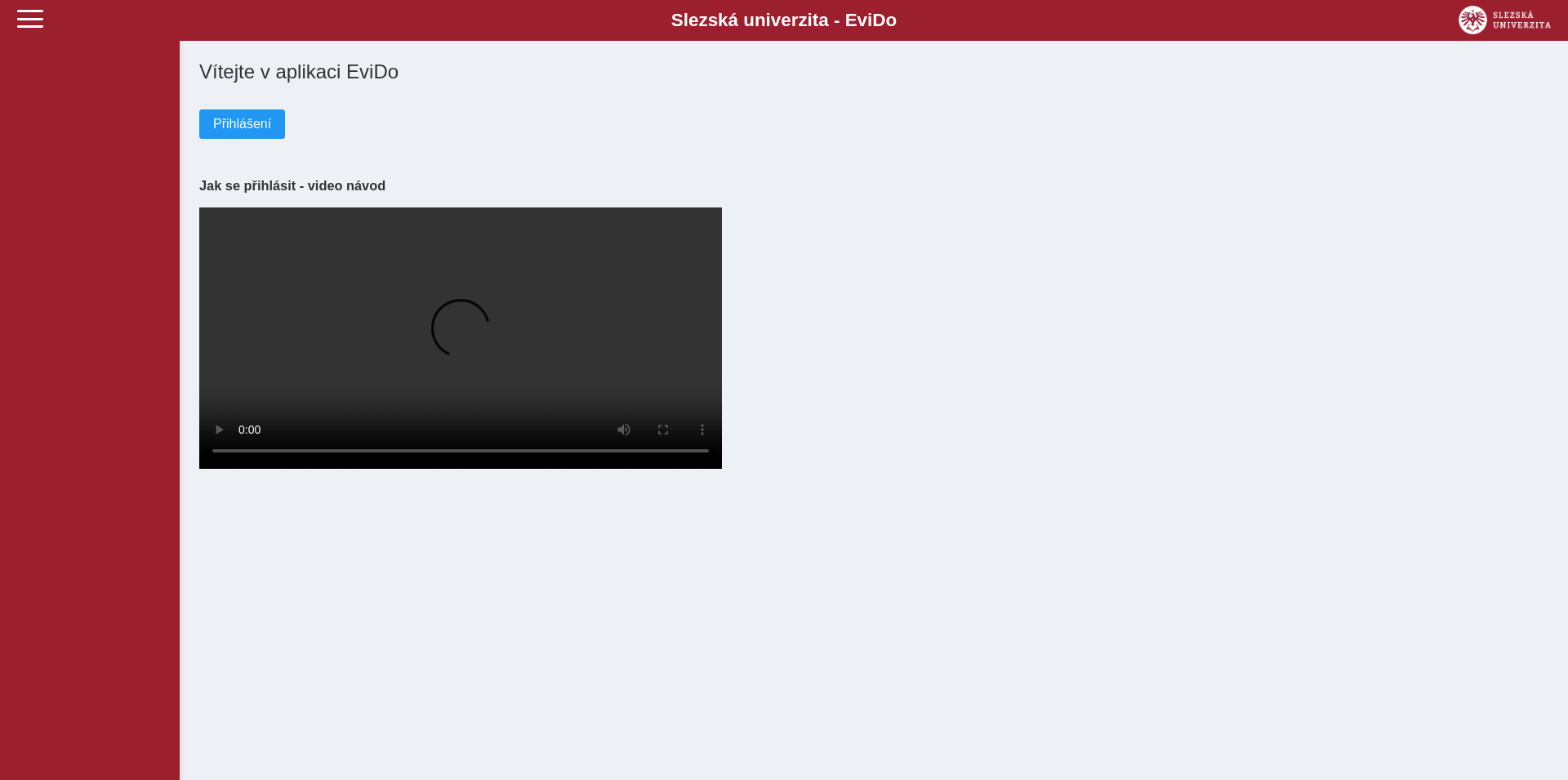 scroll, scrollTop: 0, scrollLeft: 0, axis: both 